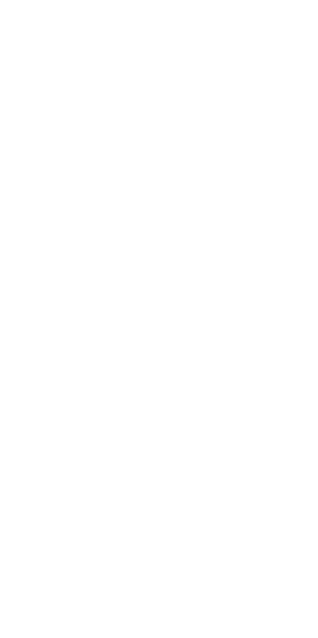 scroll, scrollTop: 0, scrollLeft: 0, axis: both 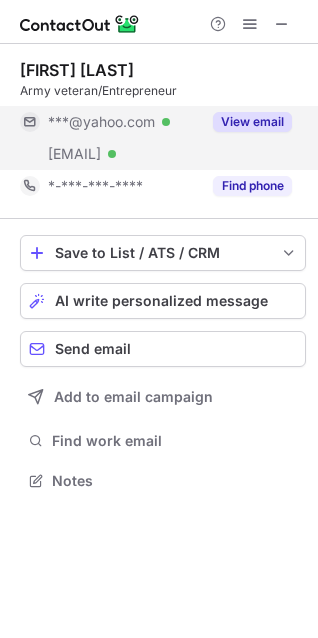 click on "View email" at bounding box center [252, 122] 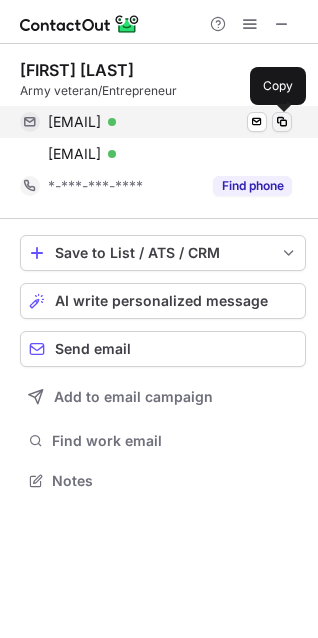 click at bounding box center (282, 122) 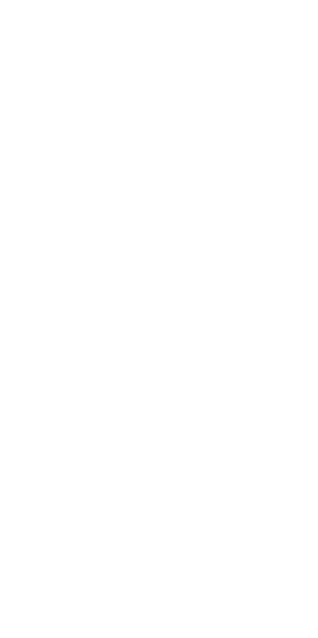 scroll, scrollTop: 0, scrollLeft: 0, axis: both 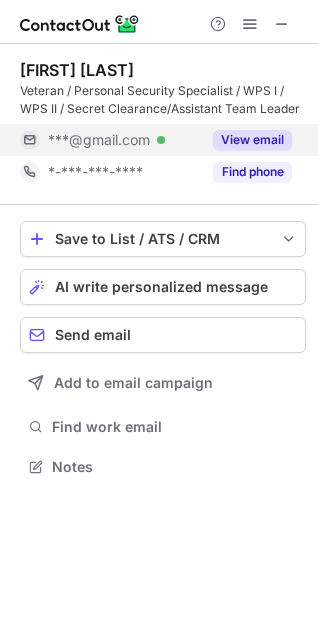 click on "View email" at bounding box center [252, 140] 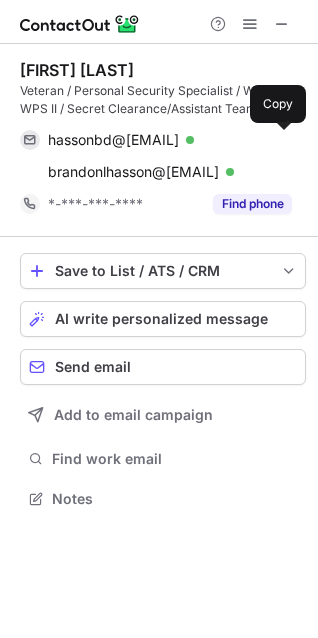 scroll, scrollTop: 10, scrollLeft: 10, axis: both 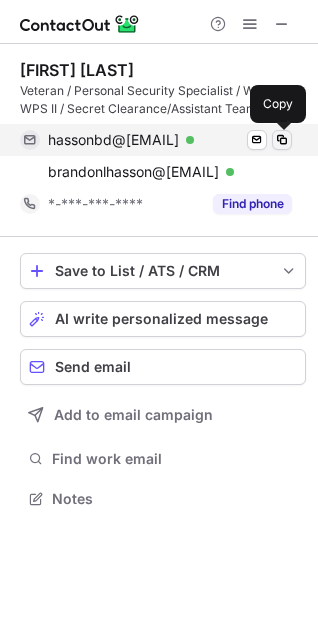 click at bounding box center (282, 140) 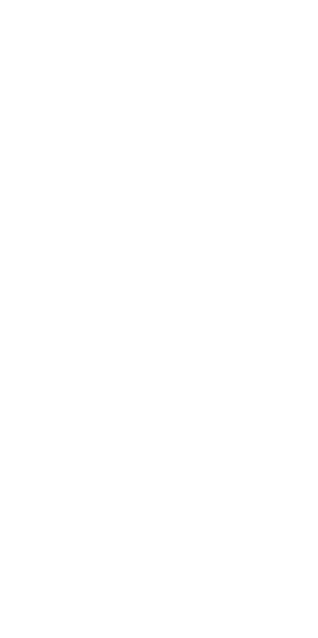scroll, scrollTop: 0, scrollLeft: 0, axis: both 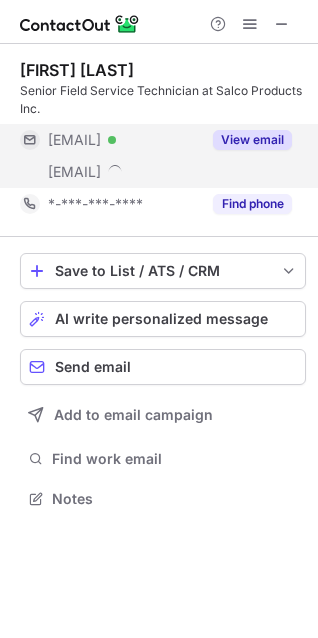 click on "View email" at bounding box center [252, 140] 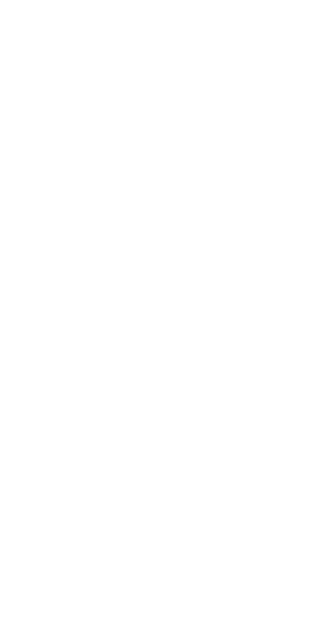 scroll, scrollTop: 0, scrollLeft: 0, axis: both 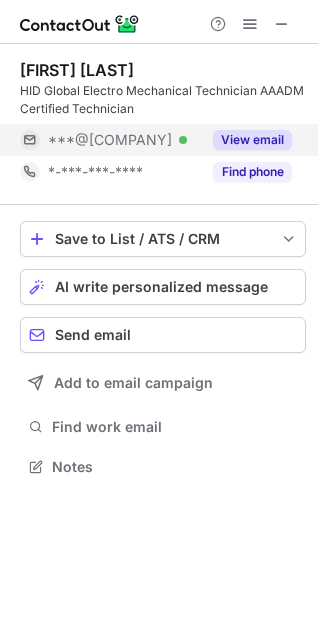 click on "View email" at bounding box center (252, 140) 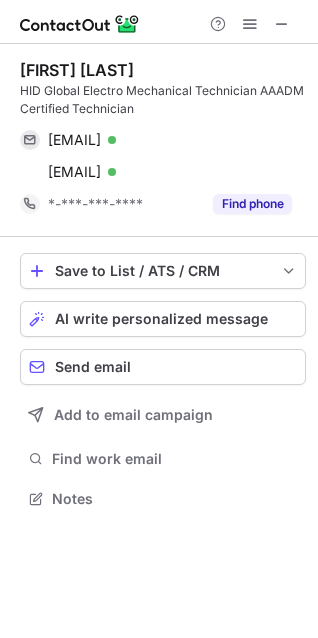 scroll, scrollTop: 10, scrollLeft: 10, axis: both 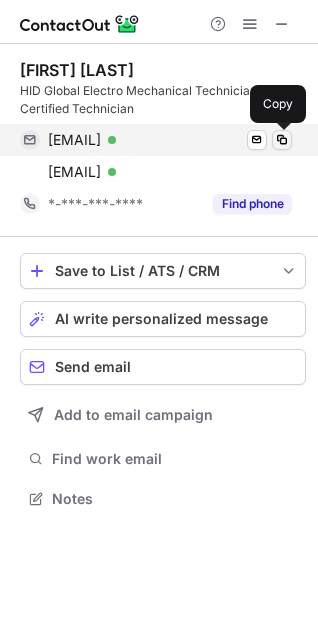 click at bounding box center [282, 140] 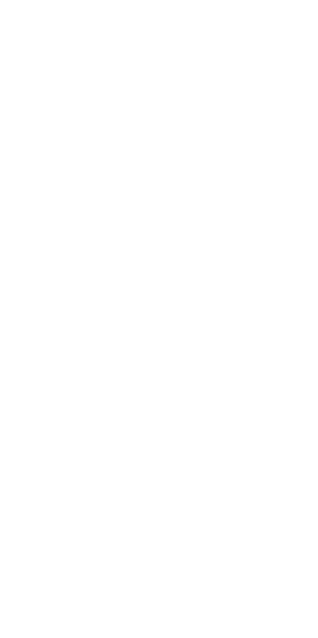 scroll, scrollTop: 0, scrollLeft: 0, axis: both 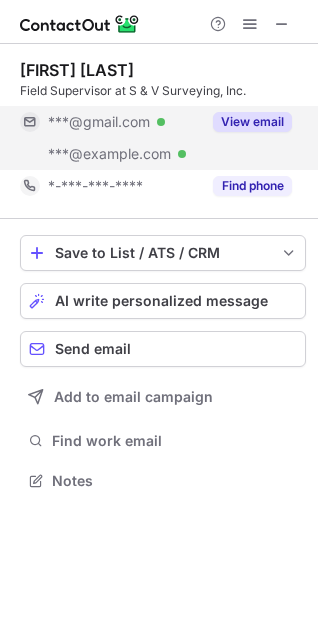 click on "View email" at bounding box center (252, 122) 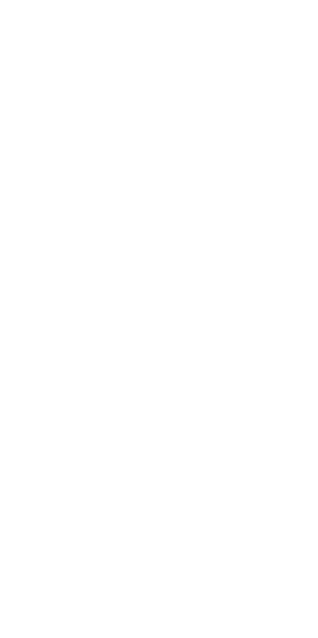 scroll, scrollTop: 0, scrollLeft: 0, axis: both 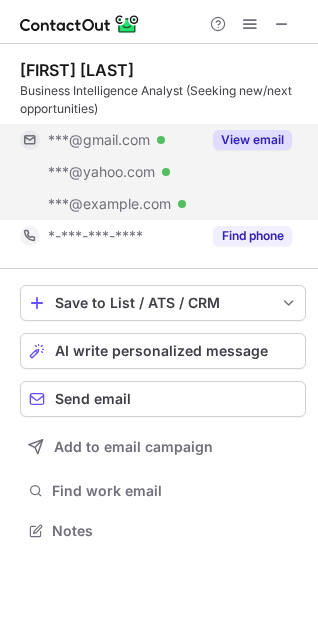click on "View email" at bounding box center [252, 140] 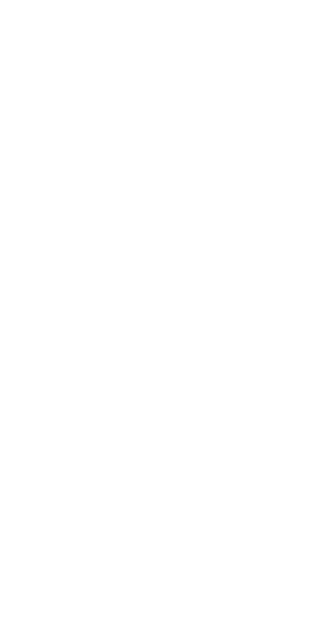 scroll, scrollTop: 0, scrollLeft: 0, axis: both 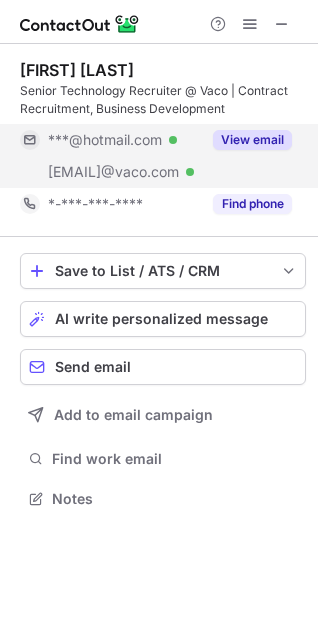 click on "View email" at bounding box center (252, 140) 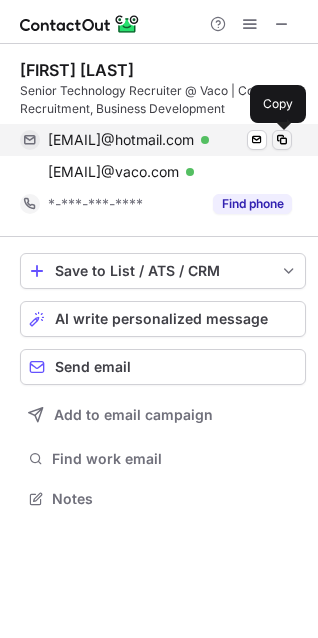 click at bounding box center (282, 140) 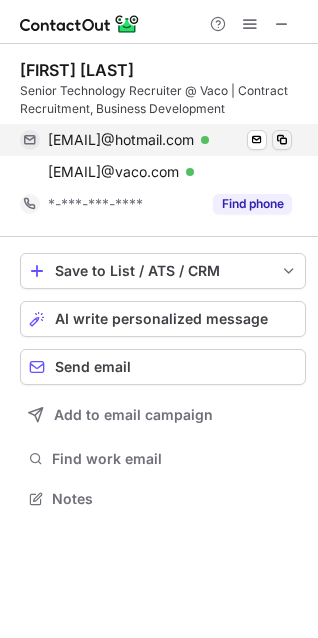 click at bounding box center [282, 140] 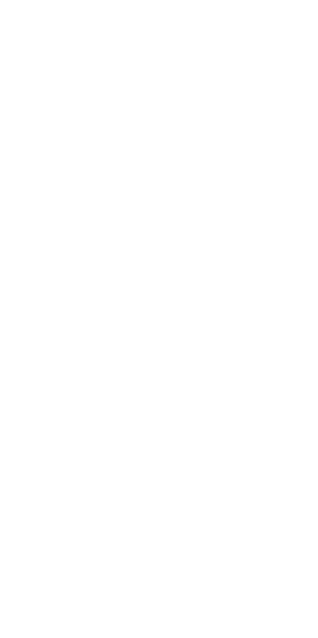 scroll, scrollTop: 0, scrollLeft: 0, axis: both 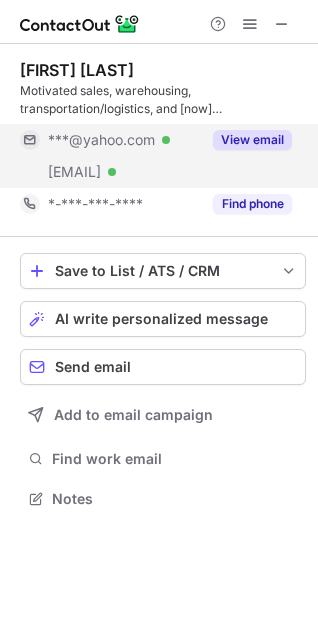 click on "View email" at bounding box center (252, 140) 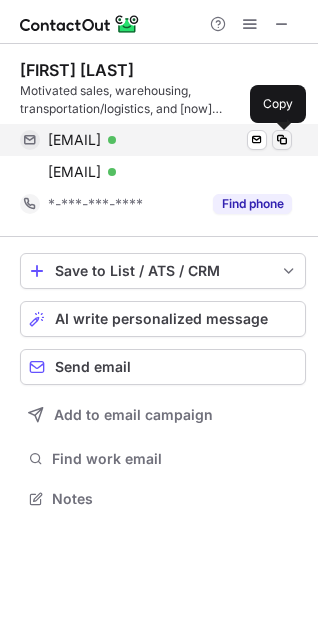 click at bounding box center (282, 140) 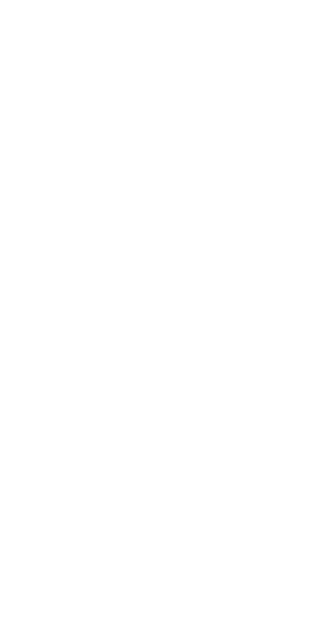 scroll, scrollTop: 0, scrollLeft: 0, axis: both 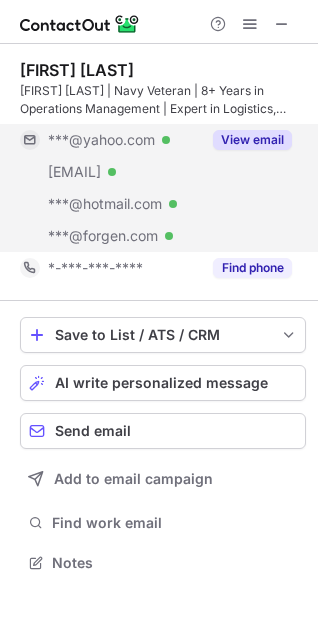 click on "View email" at bounding box center (252, 140) 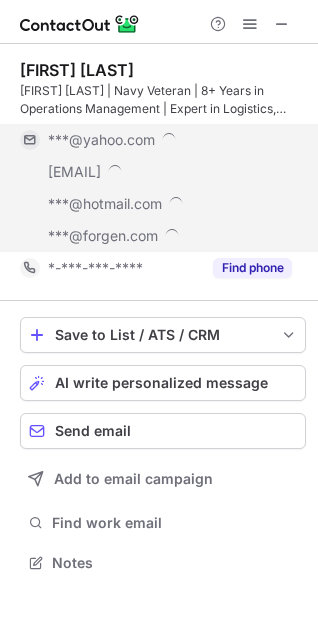 scroll, scrollTop: 10, scrollLeft: 10, axis: both 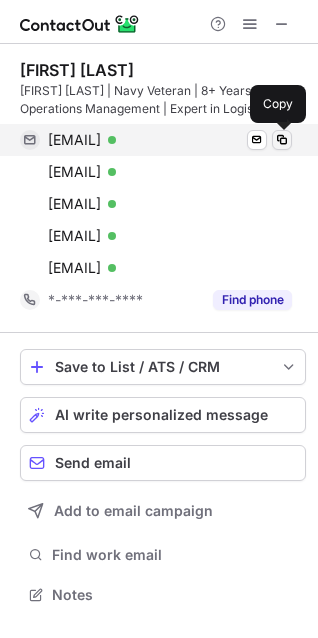 click at bounding box center (282, 140) 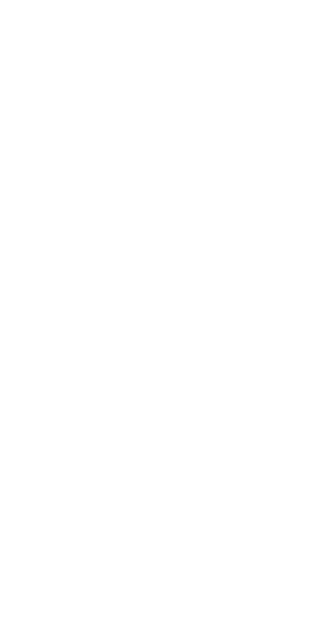 scroll, scrollTop: 0, scrollLeft: 0, axis: both 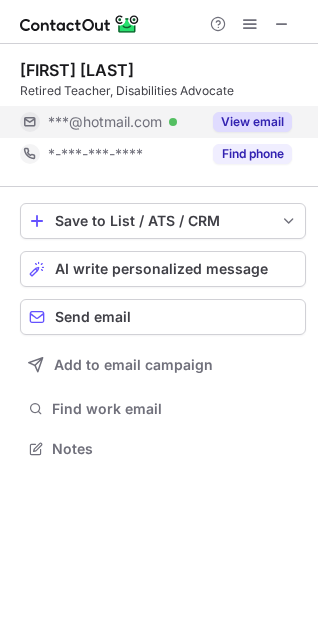 click on "View email" at bounding box center [252, 122] 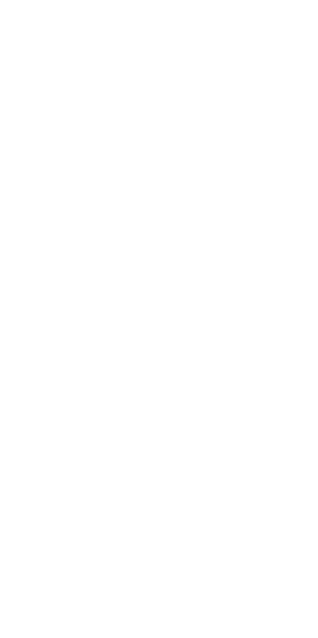 scroll, scrollTop: 0, scrollLeft: 0, axis: both 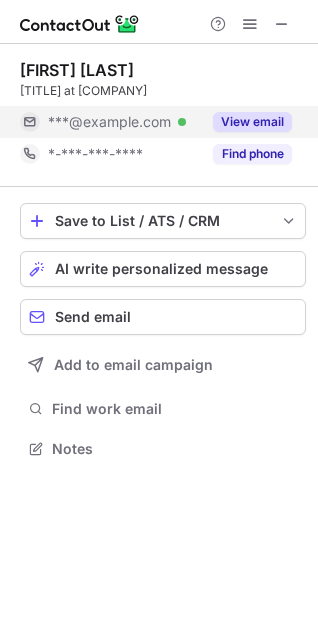 click on "View email" at bounding box center [252, 122] 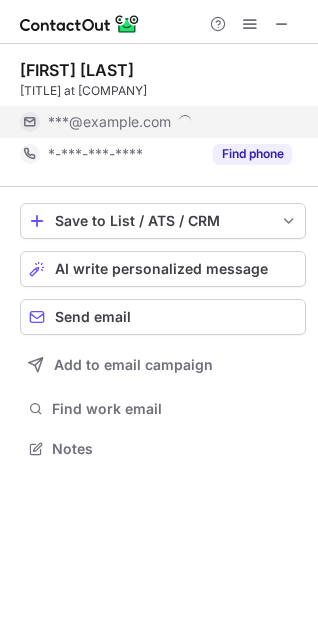 click on "***@aol.com" at bounding box center (170, 122) 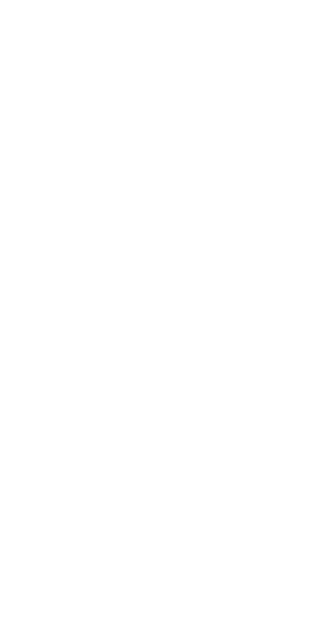 scroll, scrollTop: 0, scrollLeft: 0, axis: both 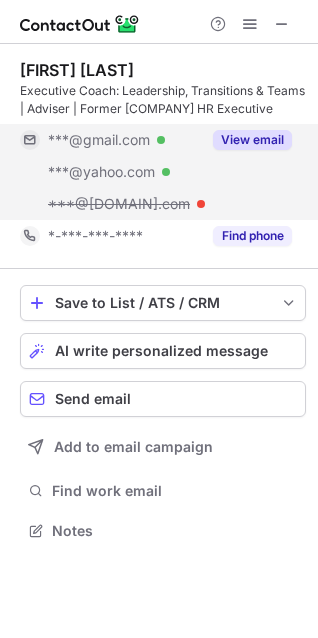 click on "View email" at bounding box center [252, 140] 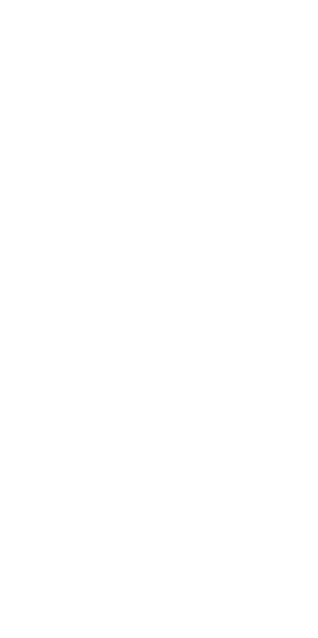 scroll, scrollTop: 0, scrollLeft: 0, axis: both 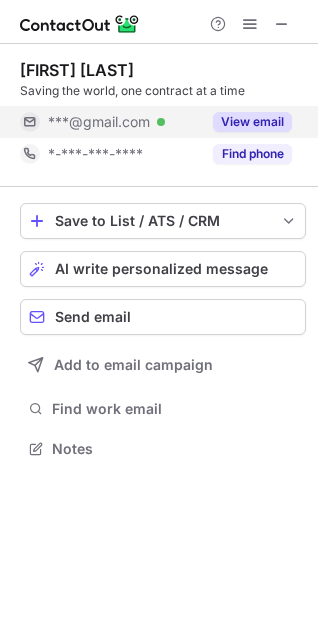 click on "View email" at bounding box center (252, 122) 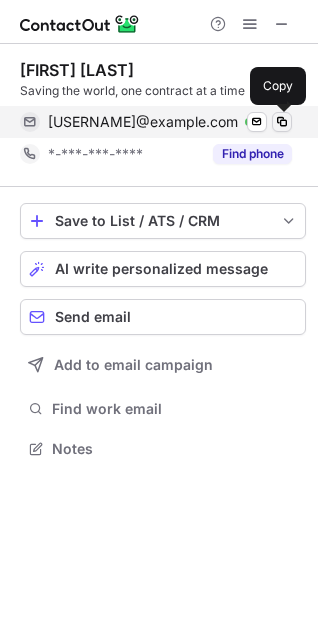 click at bounding box center [282, 122] 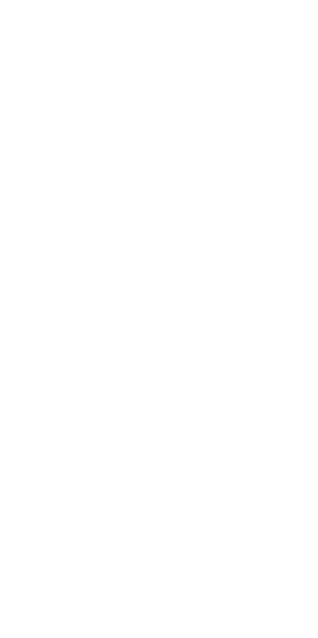 scroll, scrollTop: 0, scrollLeft: 0, axis: both 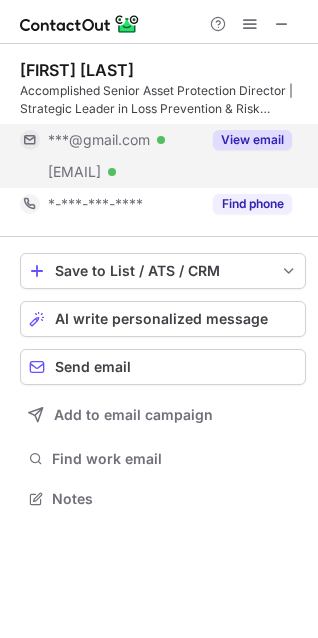 click on "View email" at bounding box center (252, 140) 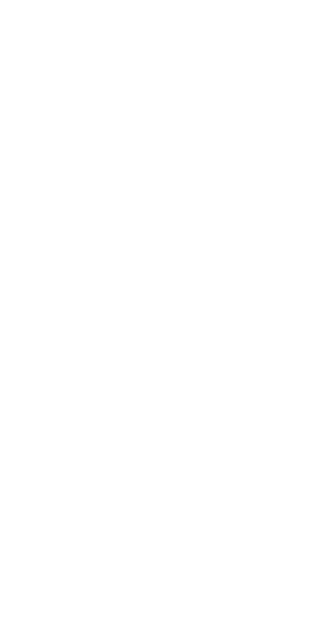 scroll, scrollTop: 0, scrollLeft: 0, axis: both 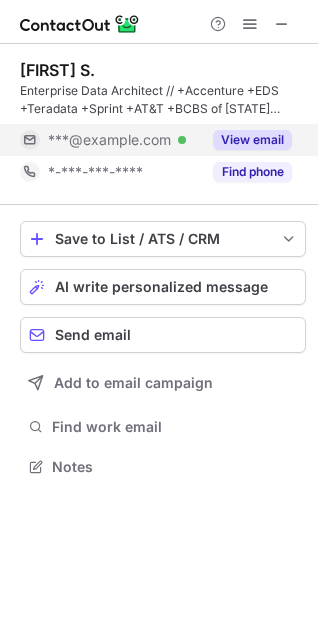 click on "View email" at bounding box center [252, 140] 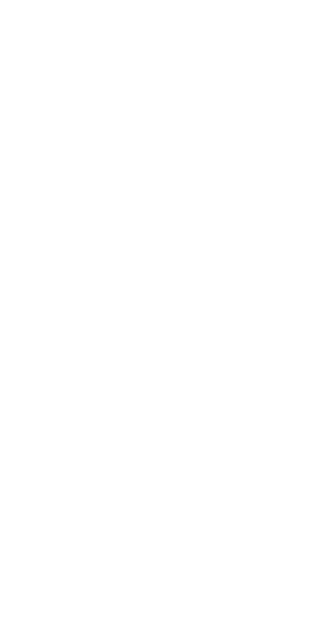 scroll, scrollTop: 0, scrollLeft: 0, axis: both 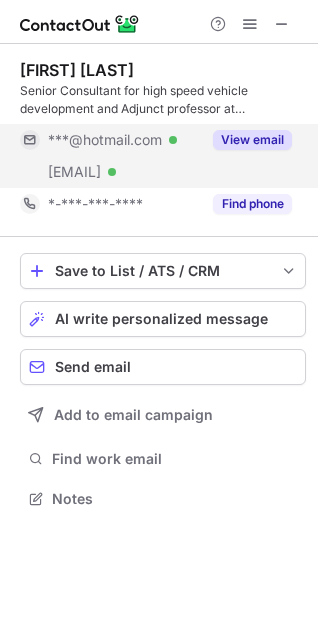 click on "View email" at bounding box center [252, 140] 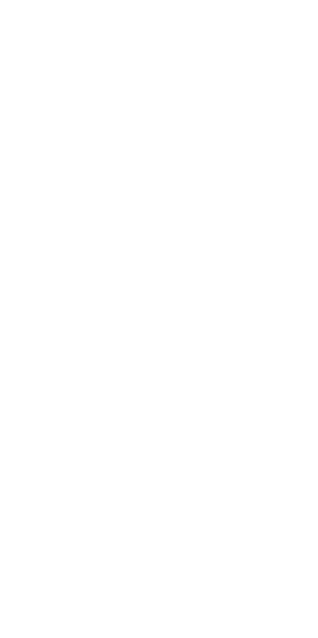 scroll, scrollTop: 0, scrollLeft: 0, axis: both 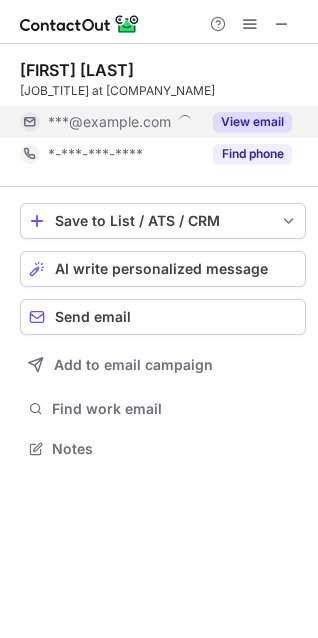 click on "View email" at bounding box center [252, 122] 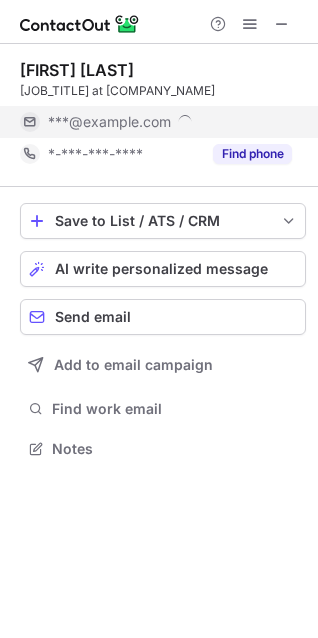 click on "***@cesacademics.com" at bounding box center (170, 122) 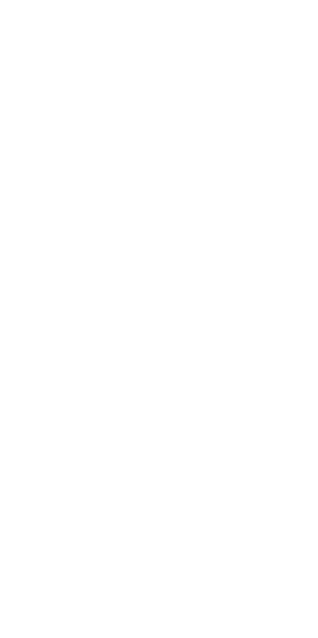 scroll, scrollTop: 0, scrollLeft: 0, axis: both 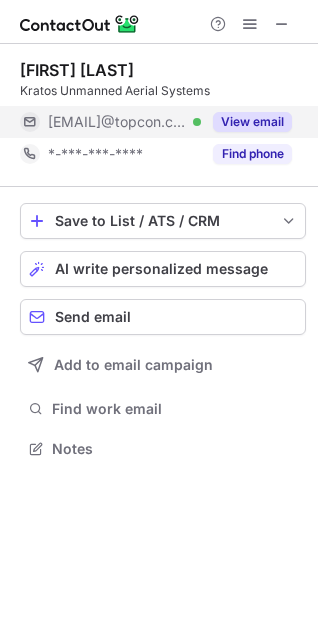 click on "View email" at bounding box center [252, 122] 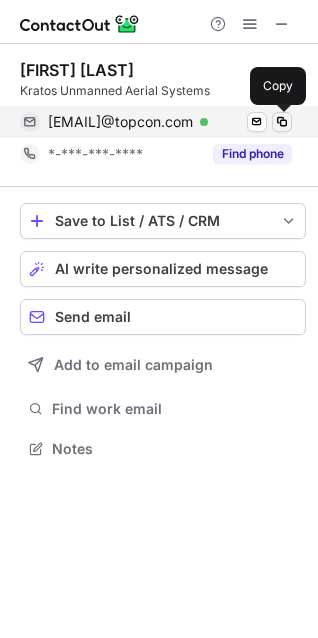 click at bounding box center [282, 122] 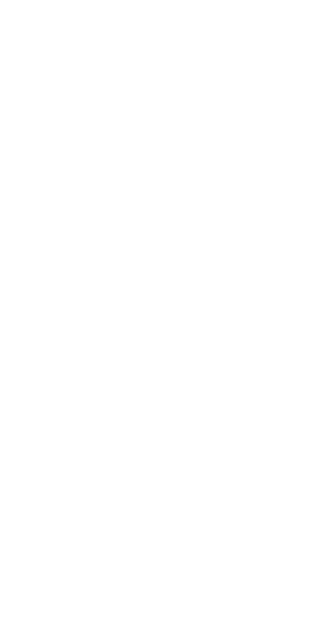 scroll, scrollTop: 0, scrollLeft: 0, axis: both 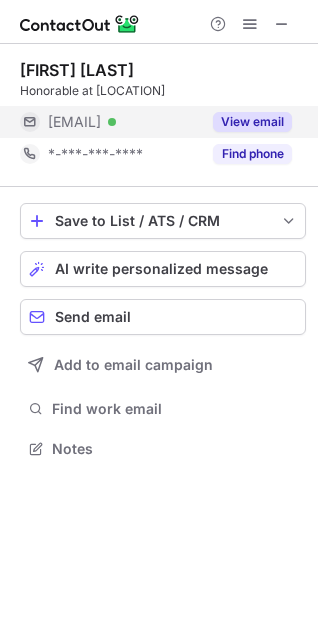 click on "View email" at bounding box center [252, 122] 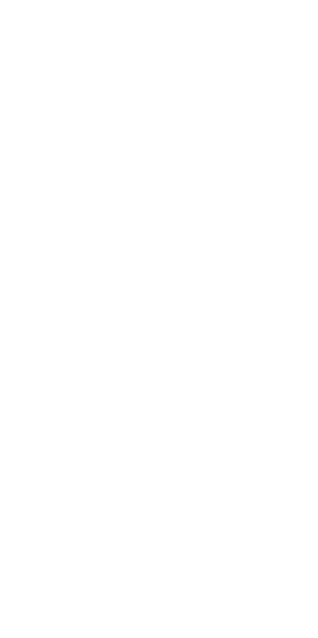scroll, scrollTop: 0, scrollLeft: 0, axis: both 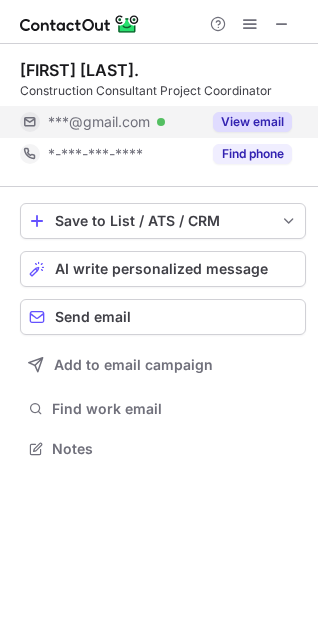 click on "View email" at bounding box center [252, 122] 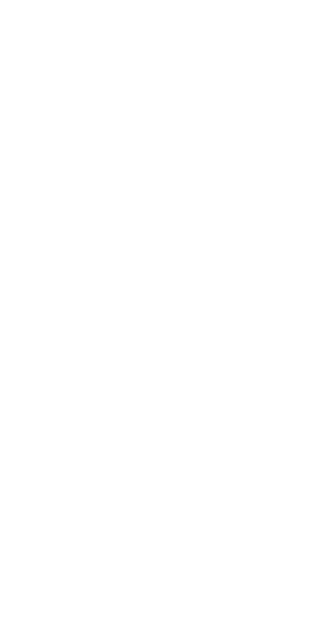scroll, scrollTop: 0, scrollLeft: 0, axis: both 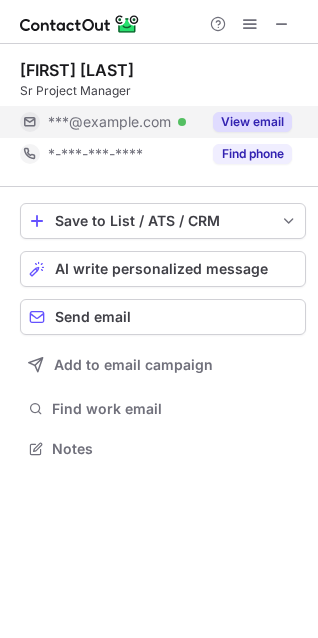 click on "View email" at bounding box center (252, 122) 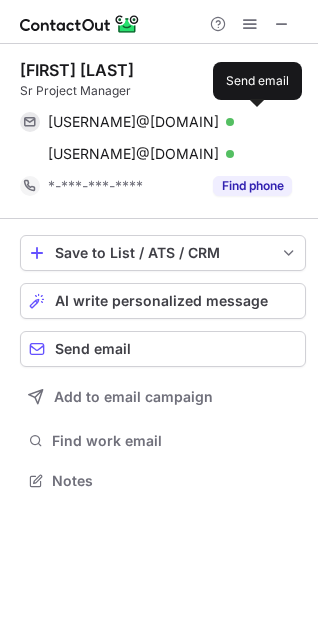 scroll, scrollTop: 10, scrollLeft: 10, axis: both 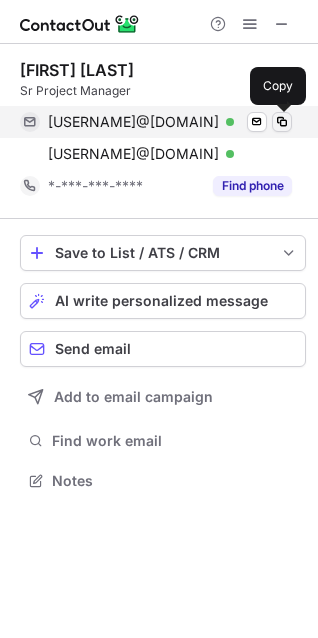 click at bounding box center (282, 122) 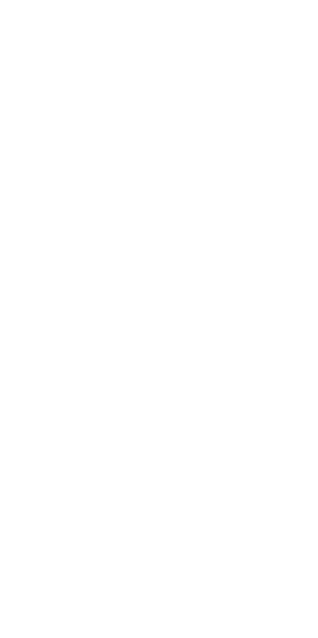 scroll, scrollTop: 0, scrollLeft: 0, axis: both 